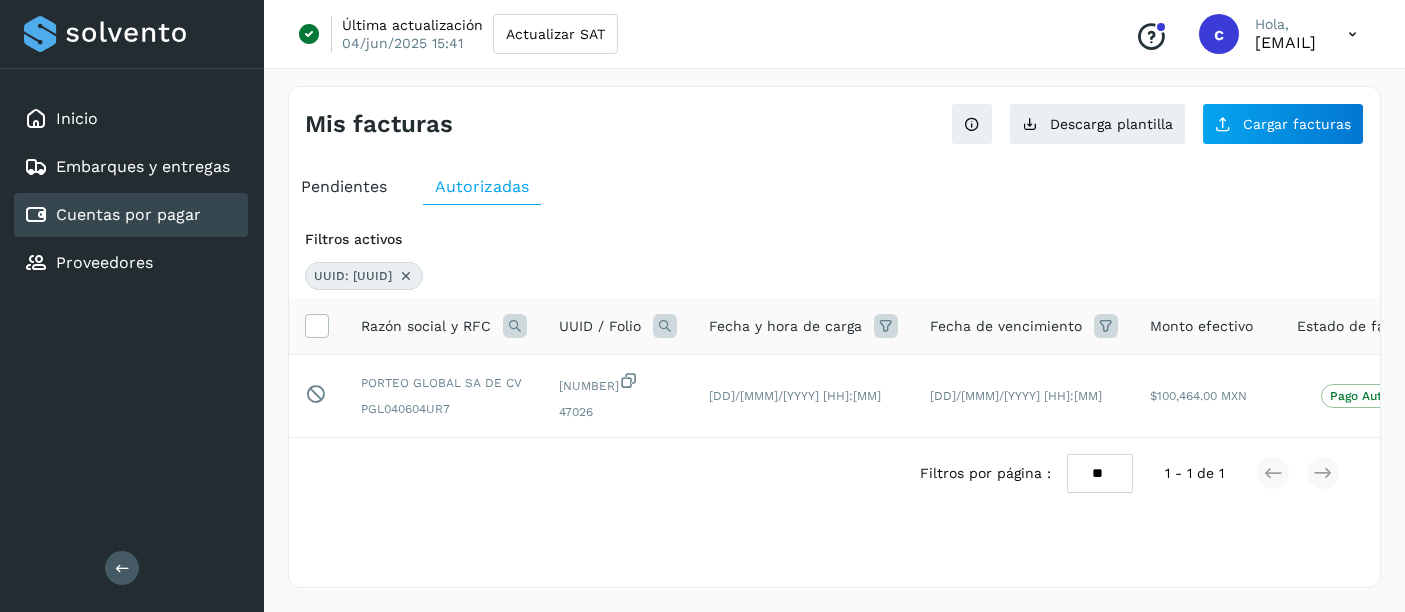 scroll, scrollTop: 0, scrollLeft: 0, axis: both 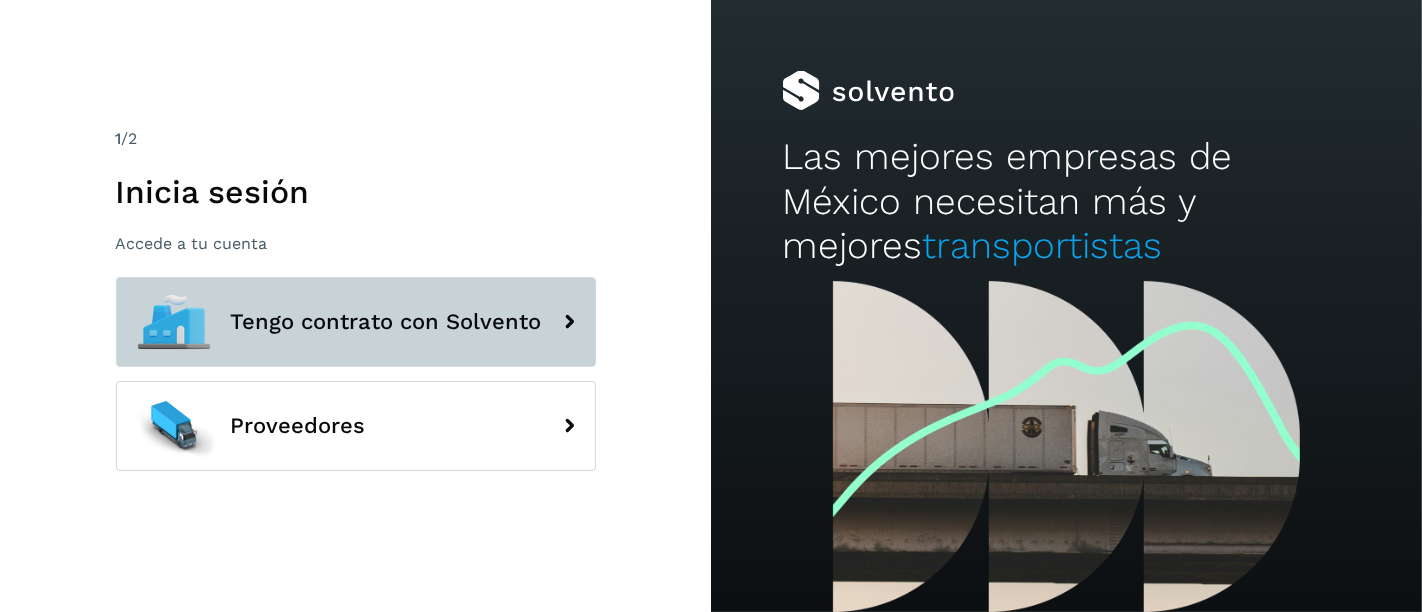 click on "Tengo contrato con Solvento" 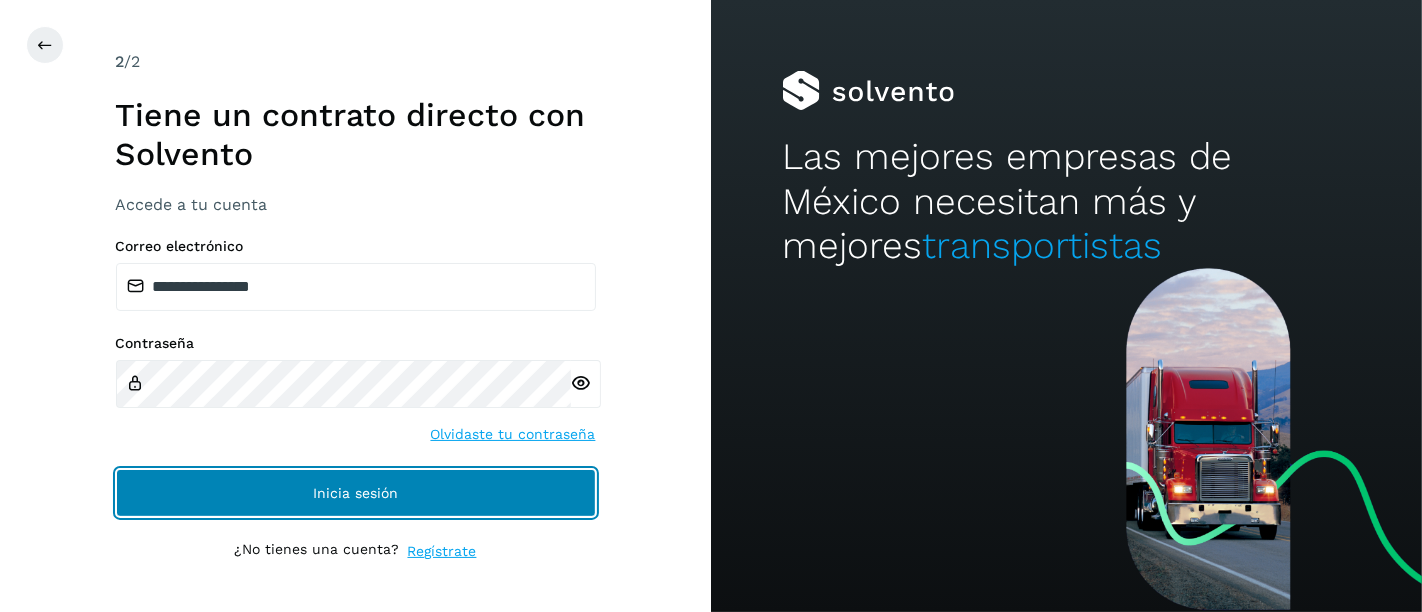 click on "Inicia sesión" 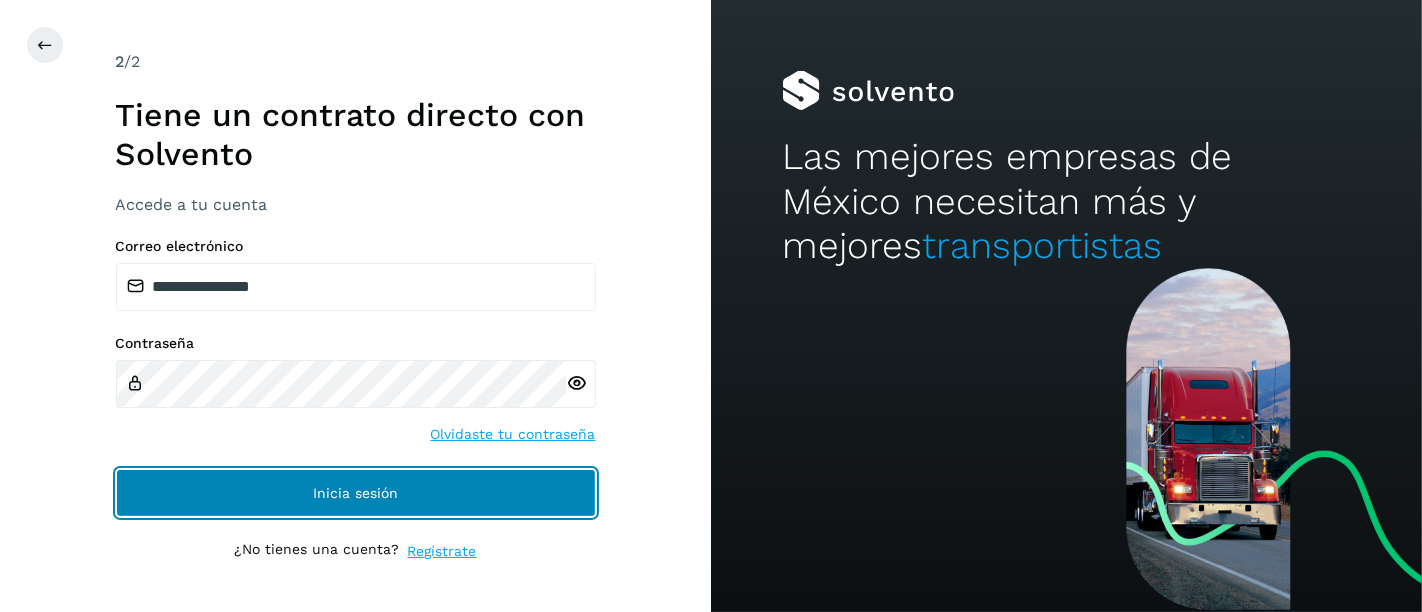 click on "Inicia sesión" 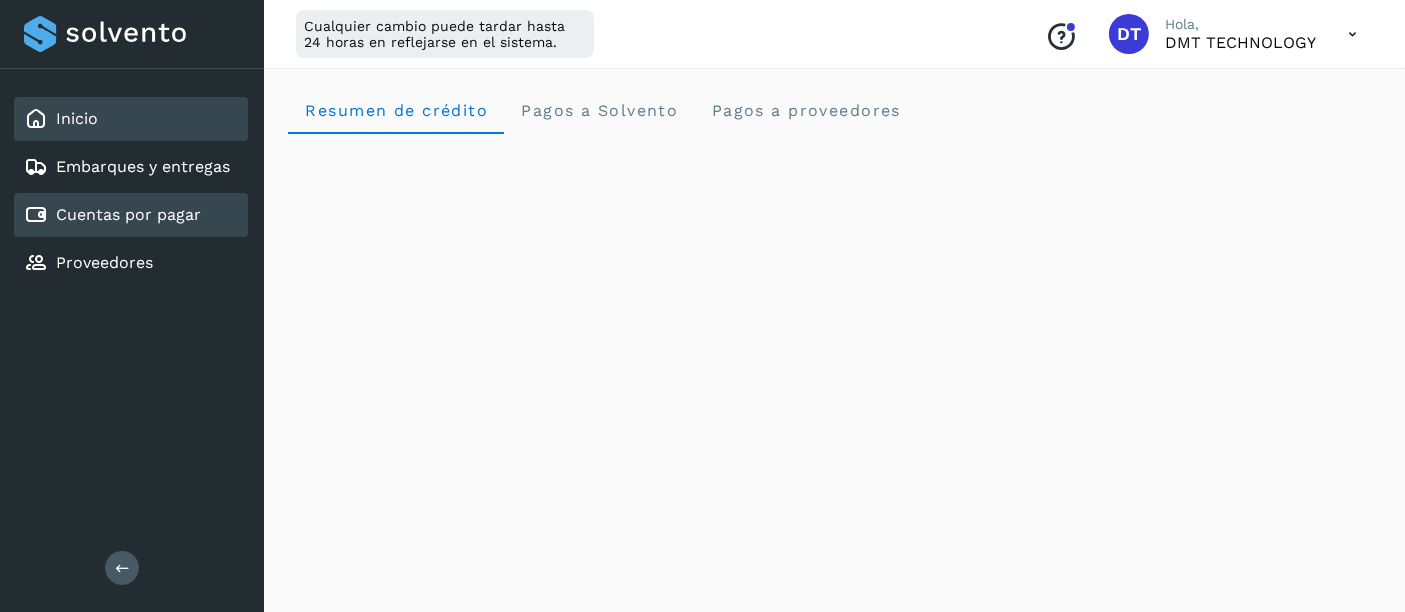 click on "Cuentas por pagar" at bounding box center (128, 214) 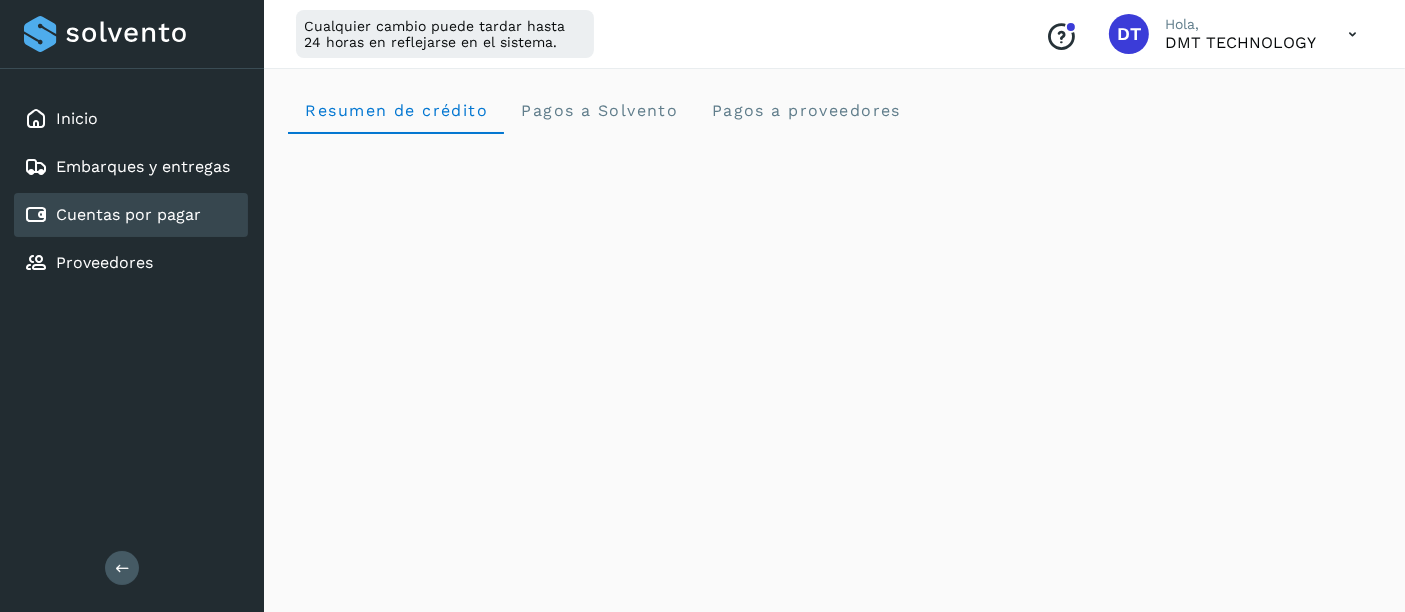 click on "Cuentas por pagar" at bounding box center (128, 214) 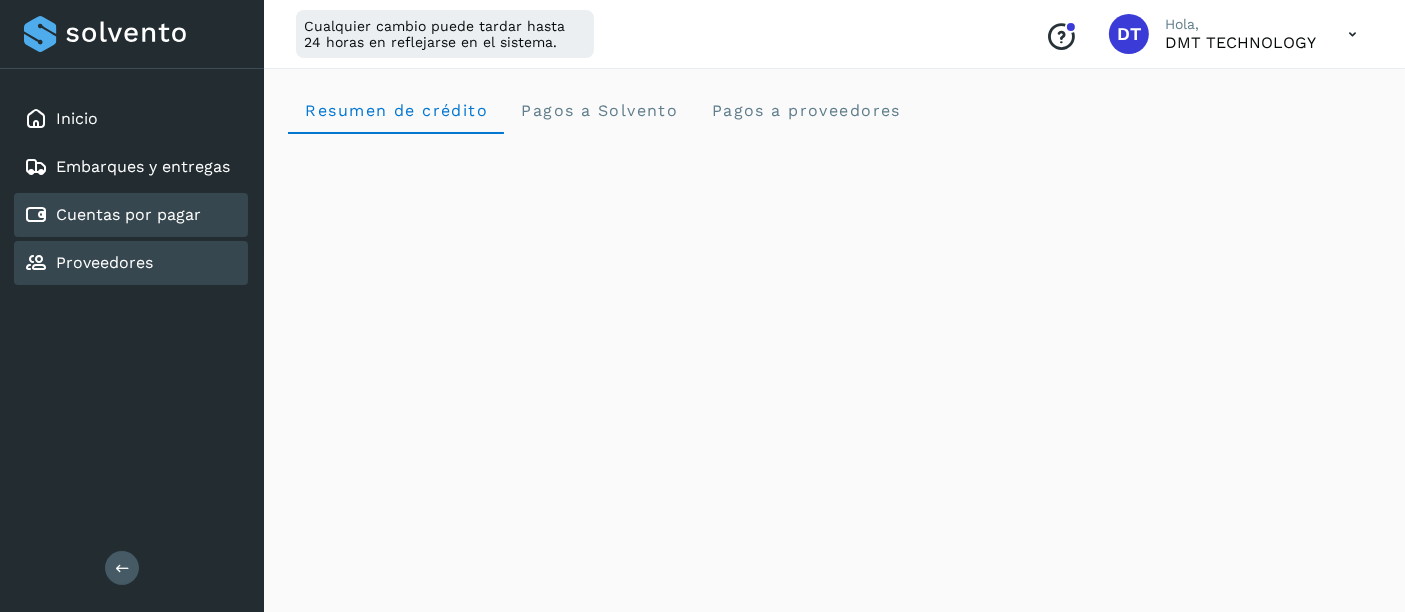click on "Proveedores" at bounding box center (104, 262) 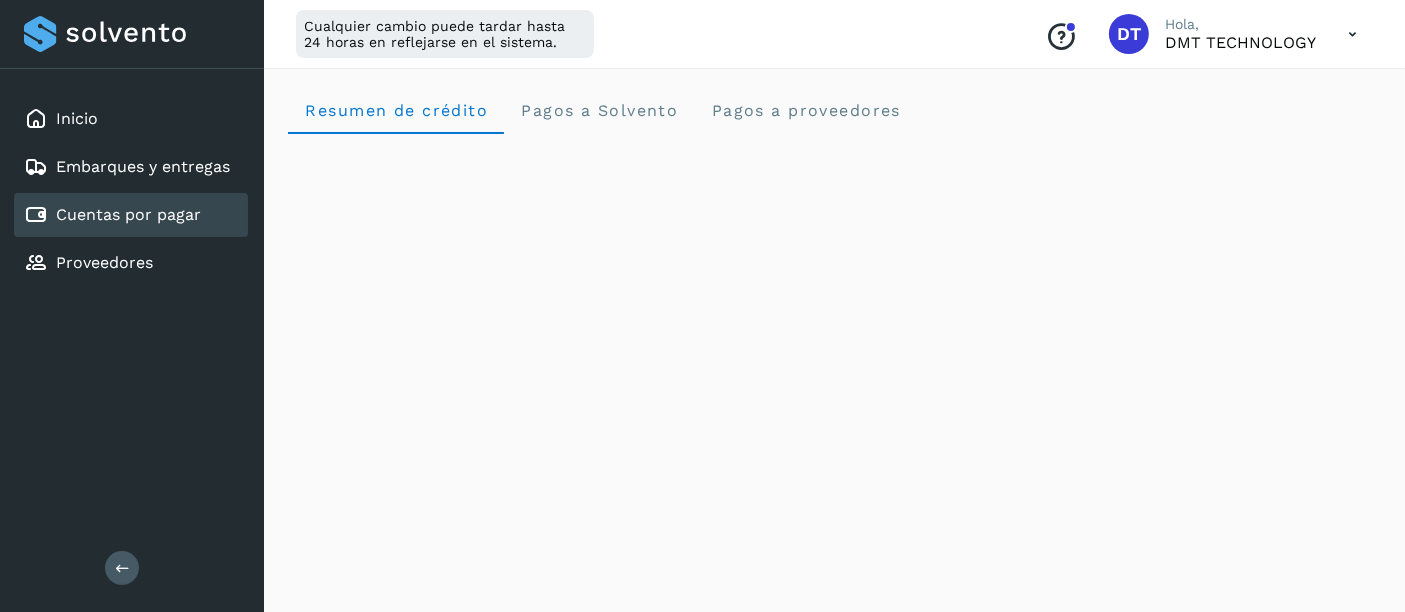click on "Cuentas por pagar" at bounding box center [128, 214] 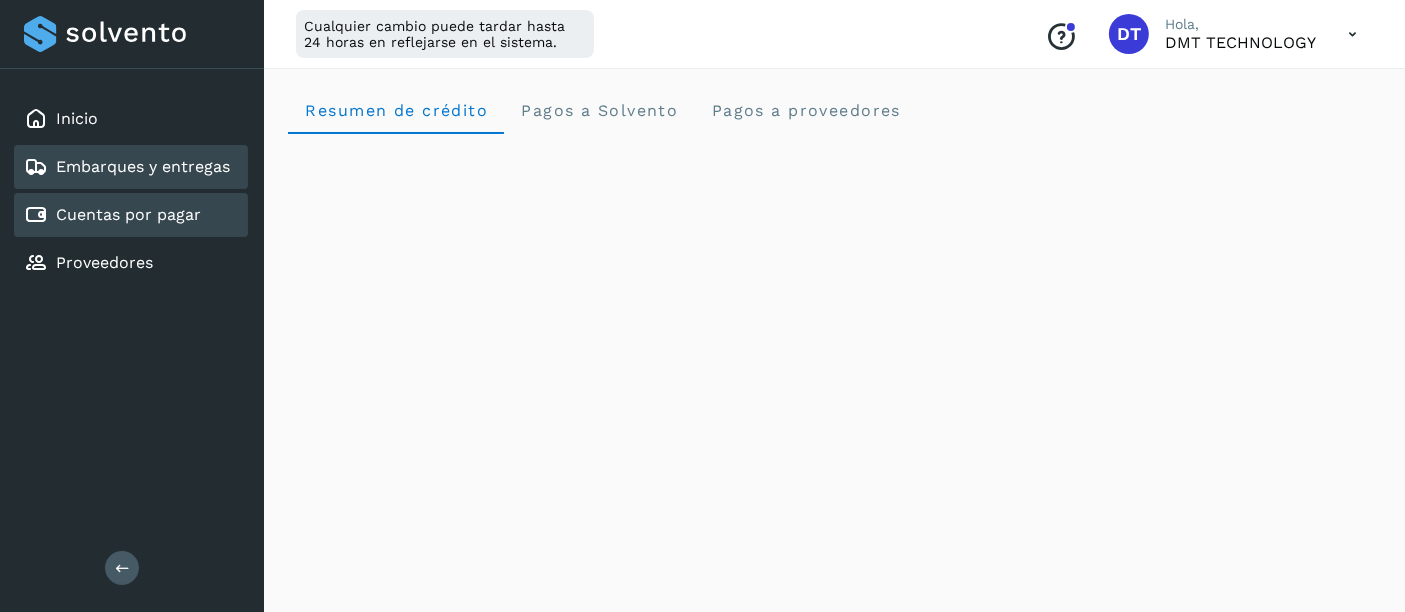click on "Embarques y entregas" at bounding box center [127, 167] 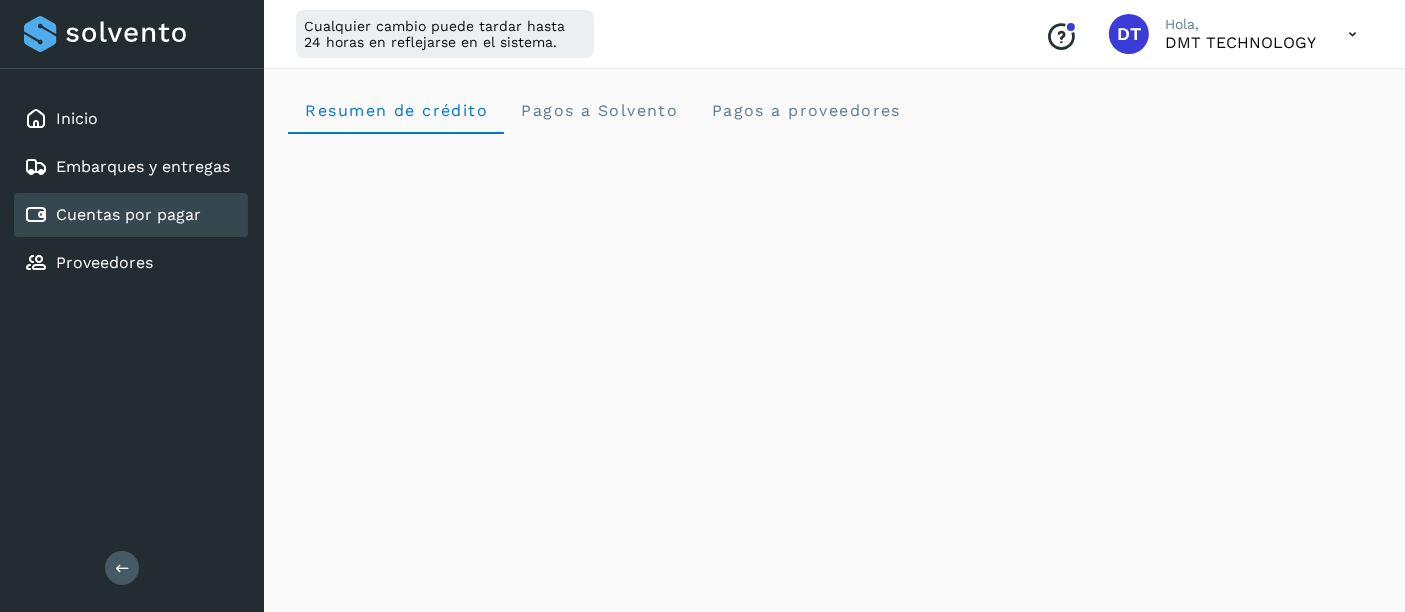 click on "Cuentas por pagar" at bounding box center [128, 214] 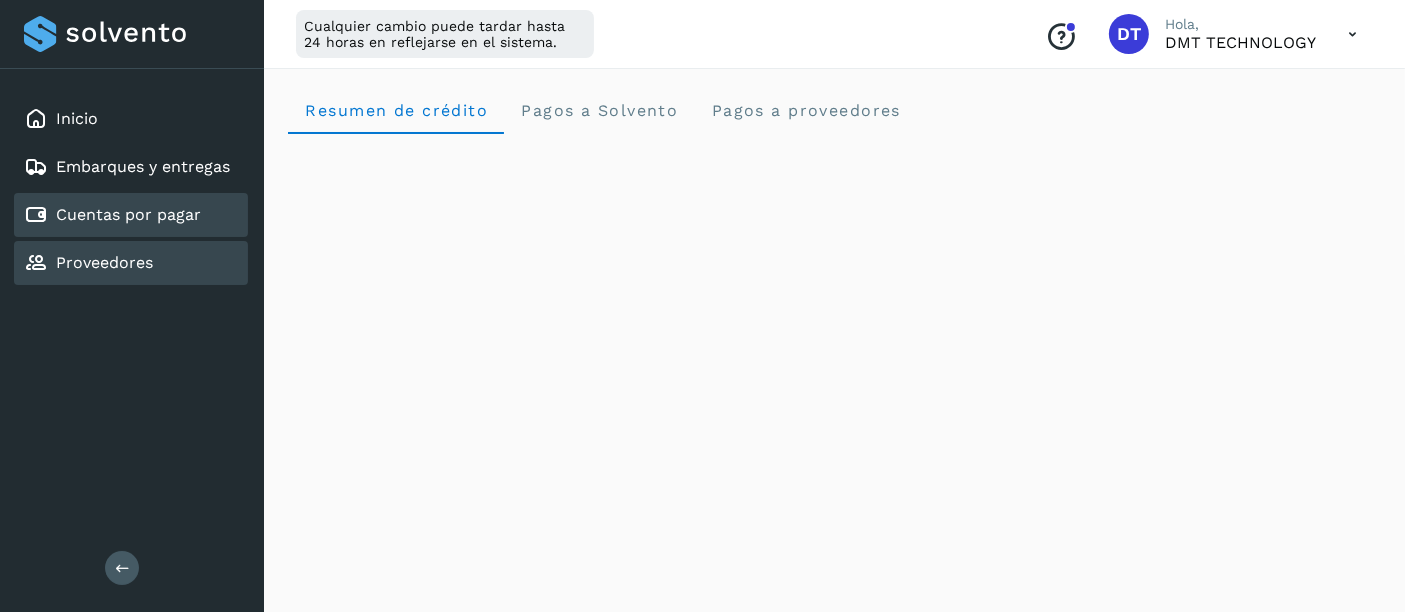 click on "Proveedores" at bounding box center (104, 262) 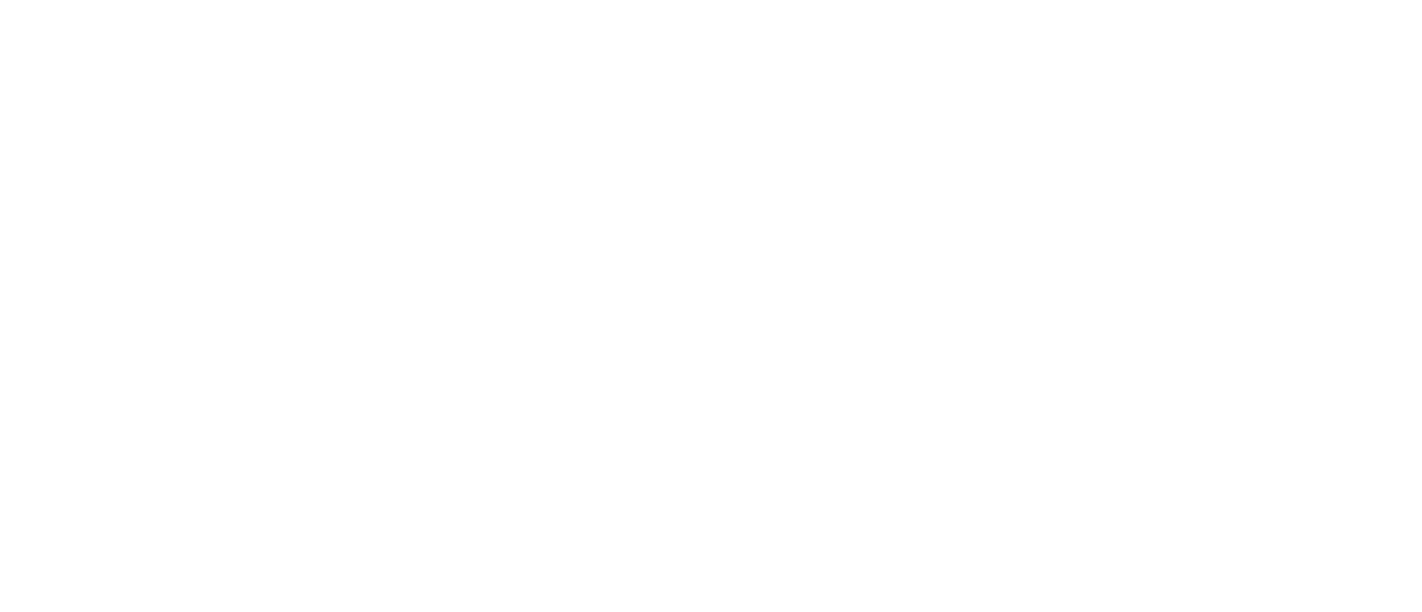 scroll, scrollTop: 0, scrollLeft: 0, axis: both 